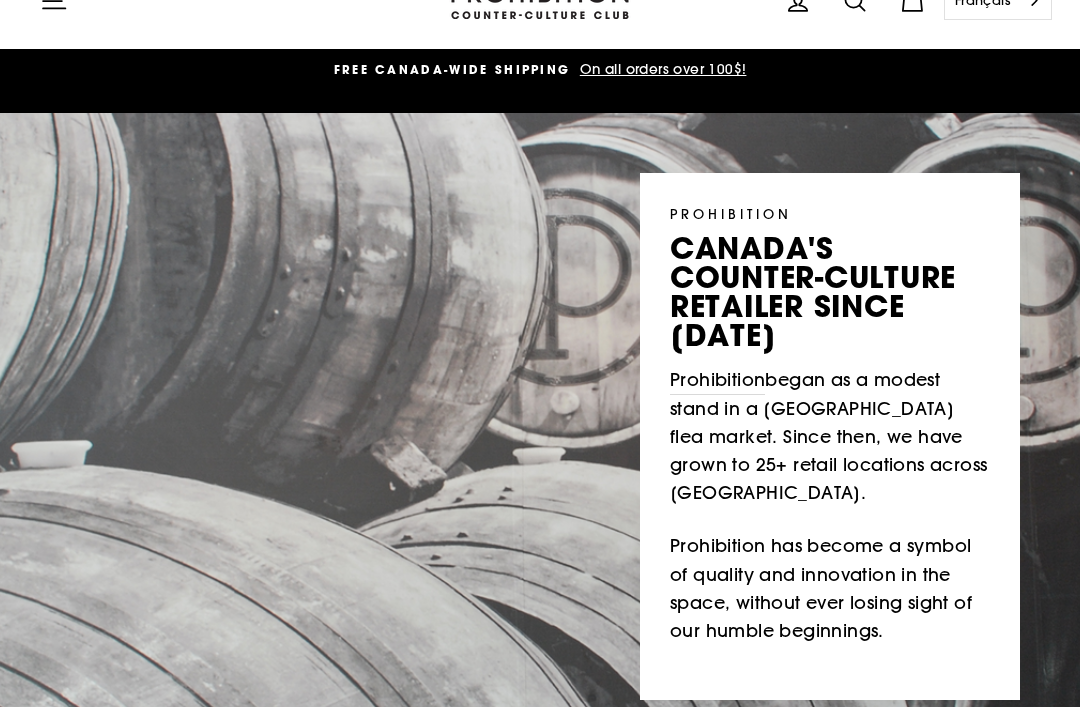 scroll, scrollTop: 52, scrollLeft: 0, axis: vertical 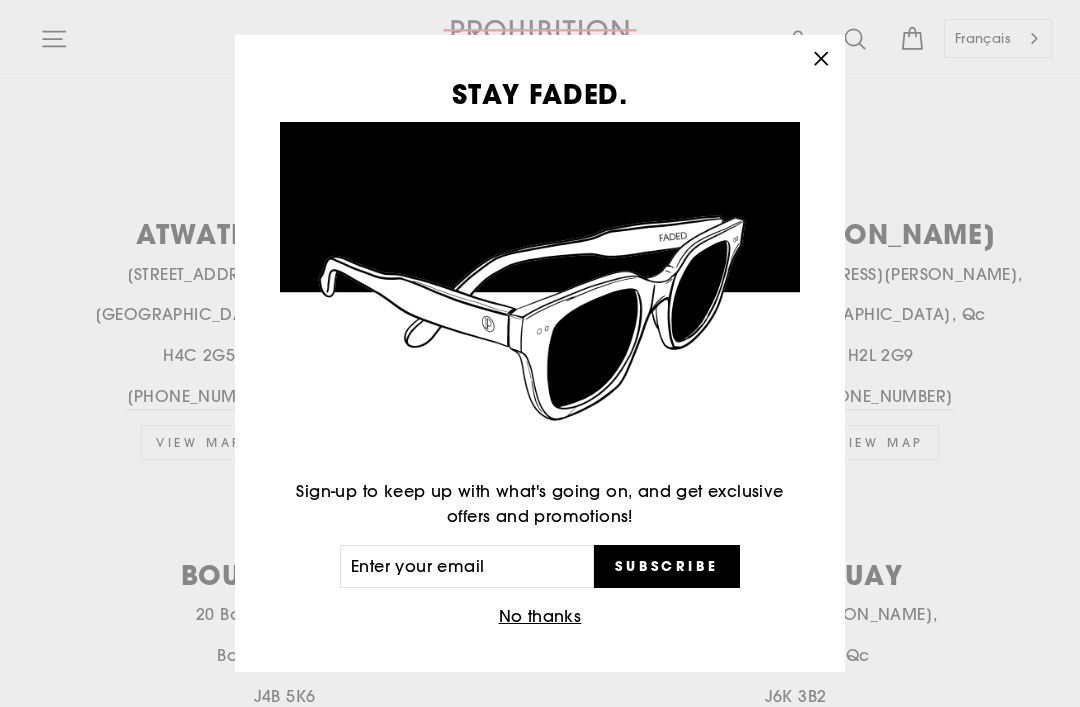 click on "No thanks" at bounding box center (540, 617) 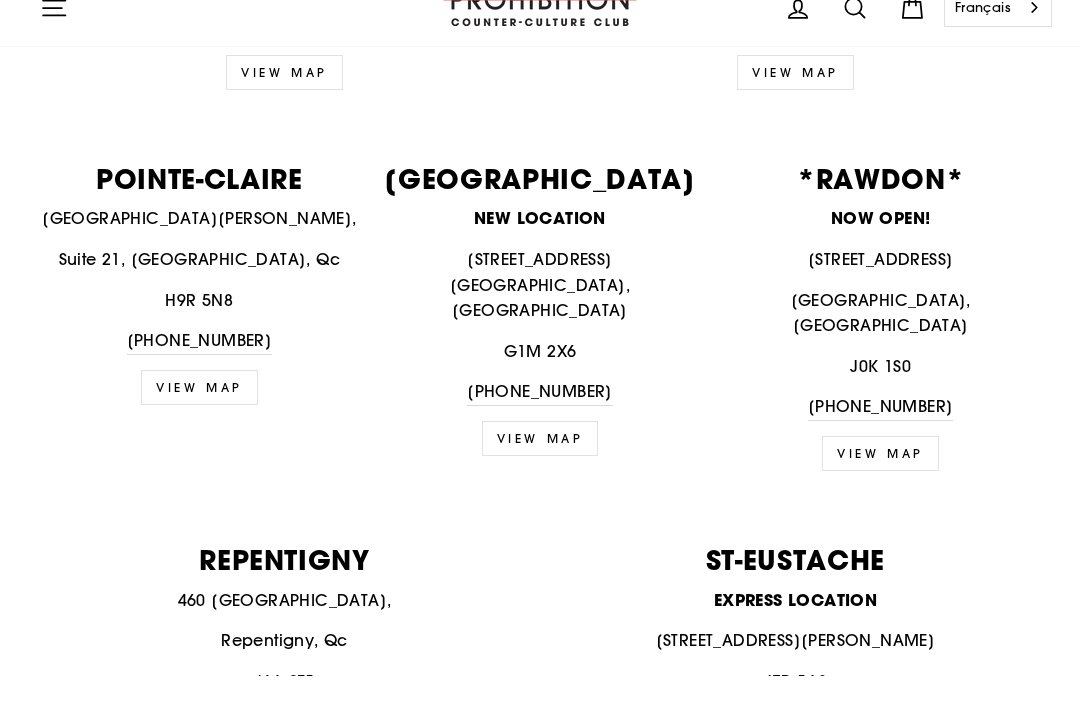scroll, scrollTop: 2384, scrollLeft: 0, axis: vertical 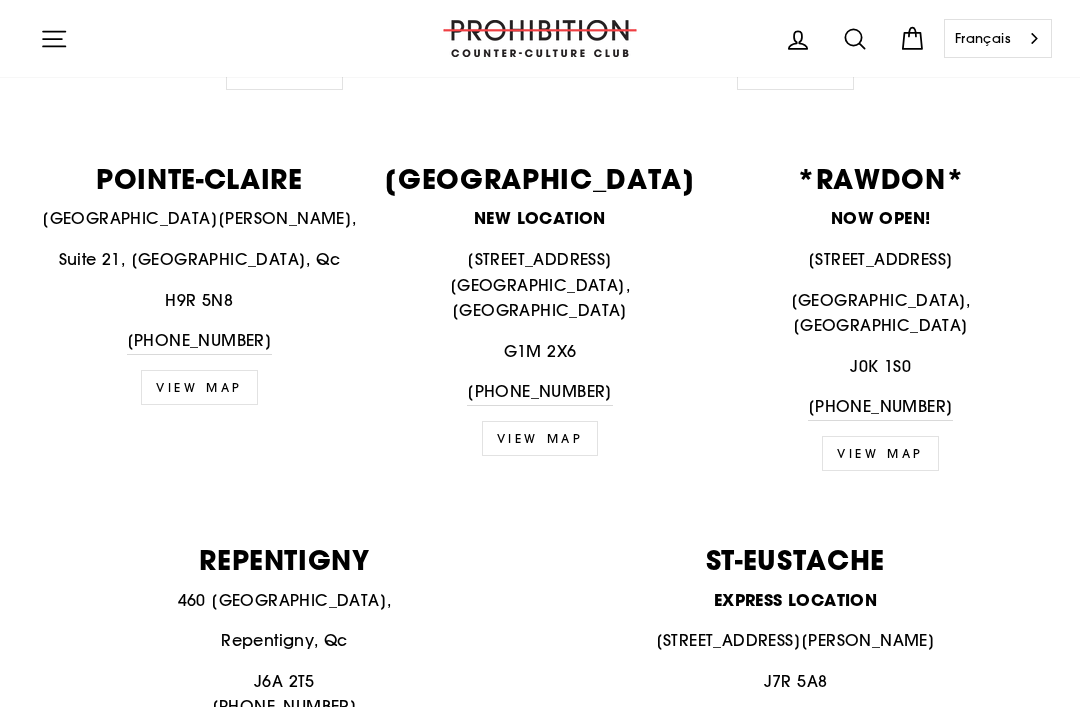 click on "465 Soumande St., unit 190 Québec, QC" at bounding box center [540, 285] 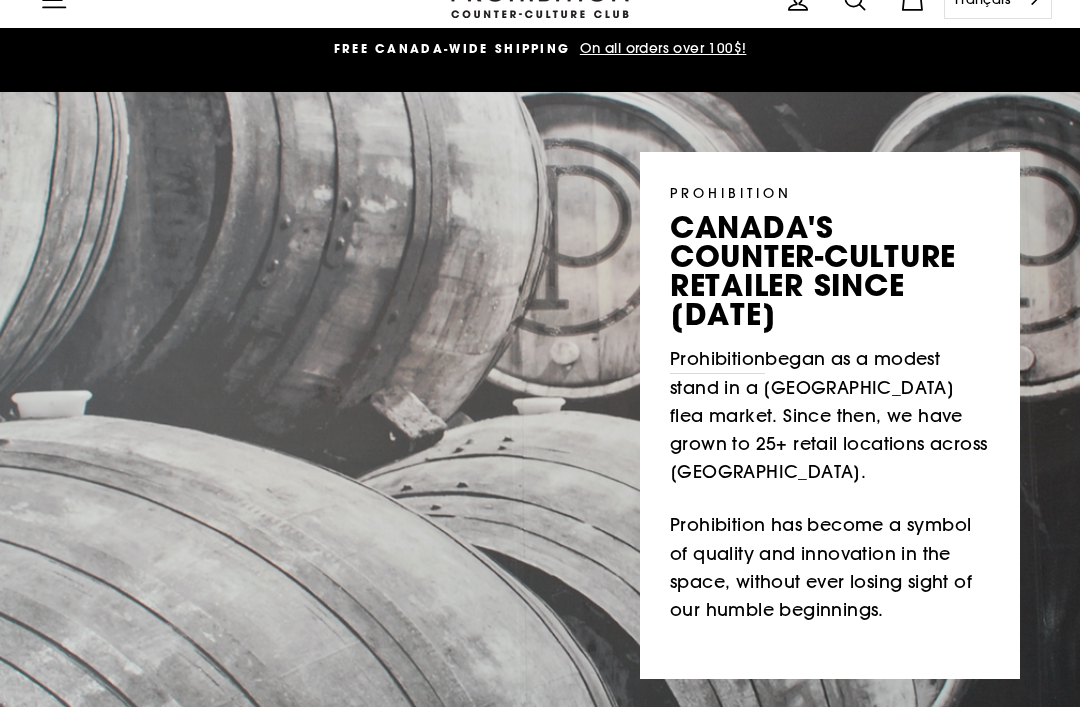 scroll, scrollTop: 0, scrollLeft: 0, axis: both 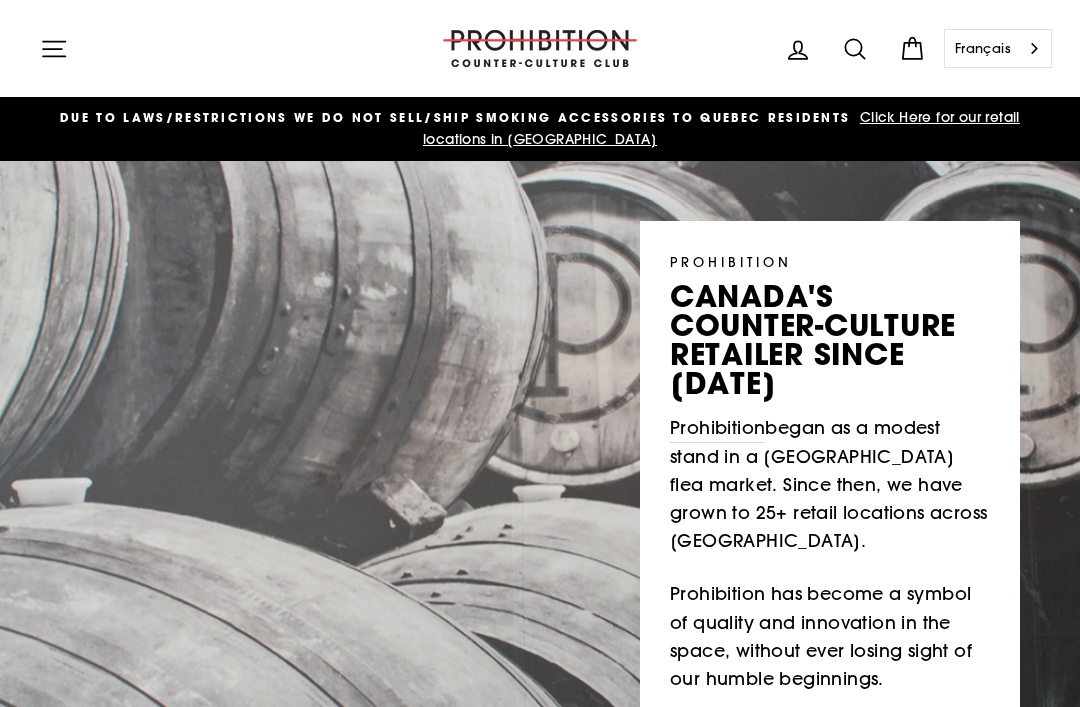 click on "Français" at bounding box center [998, 48] 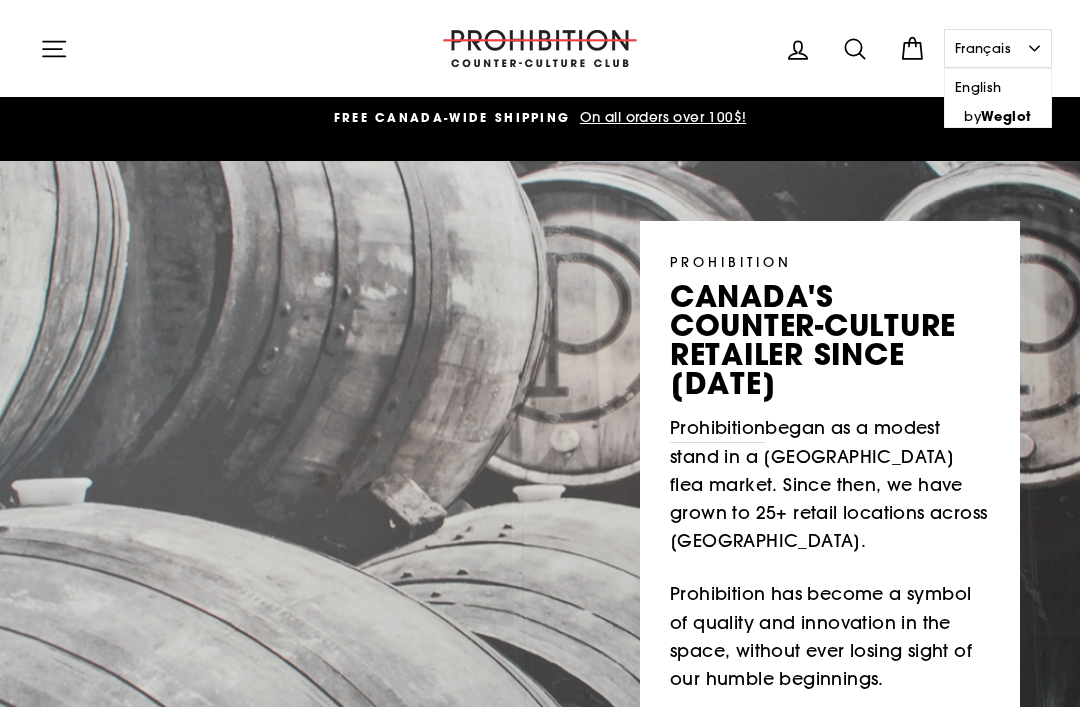 click on "Français" at bounding box center [998, 48] 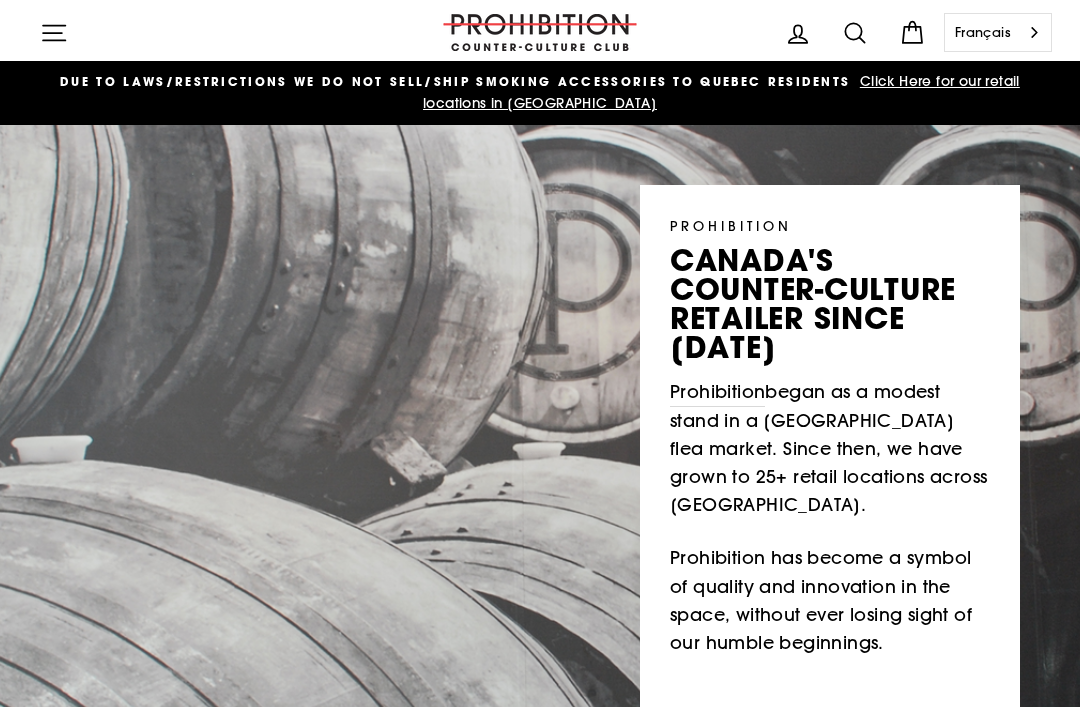 scroll, scrollTop: 0, scrollLeft: 0, axis: both 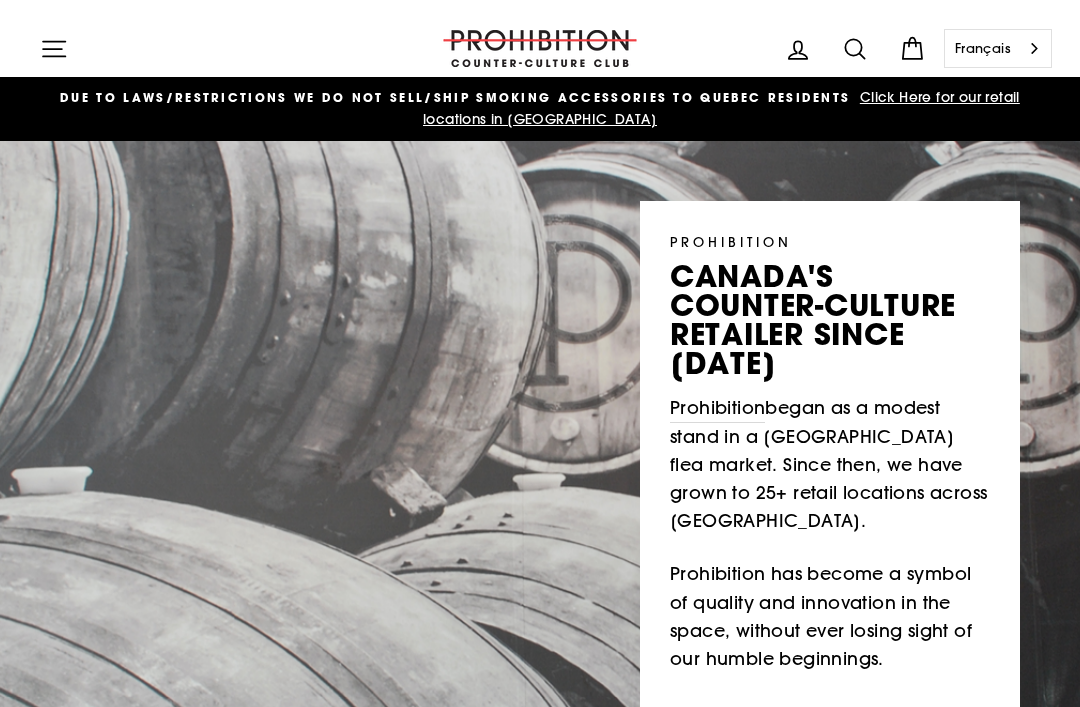 click on "Français" at bounding box center (998, 48) 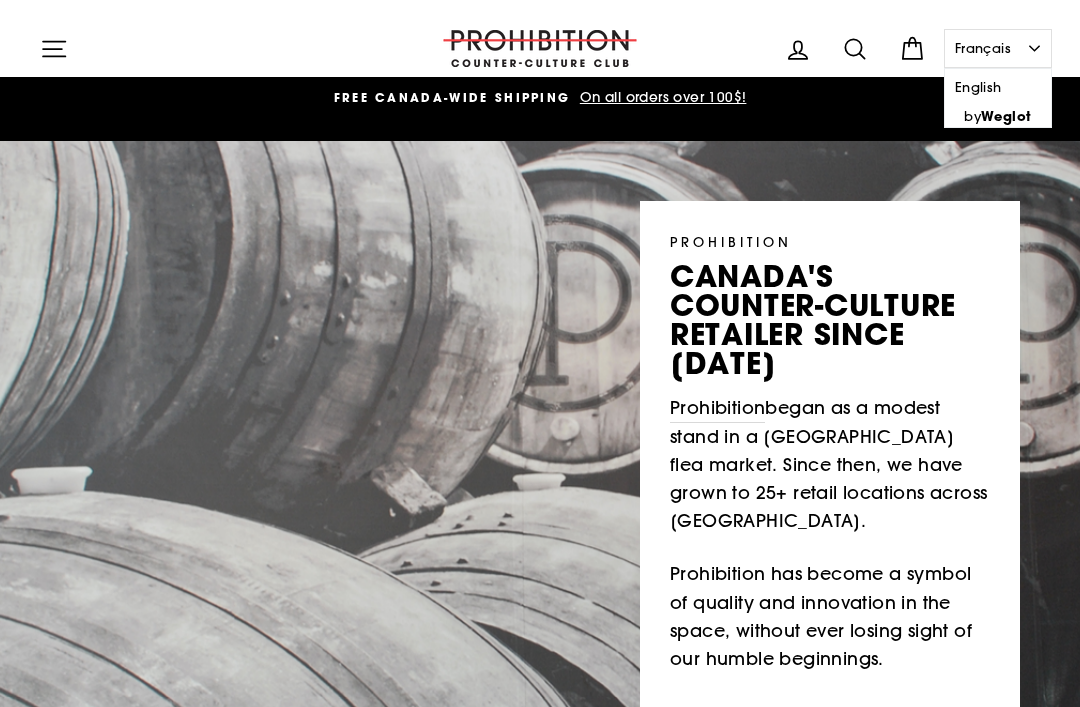 click on "Français" at bounding box center (998, 48) 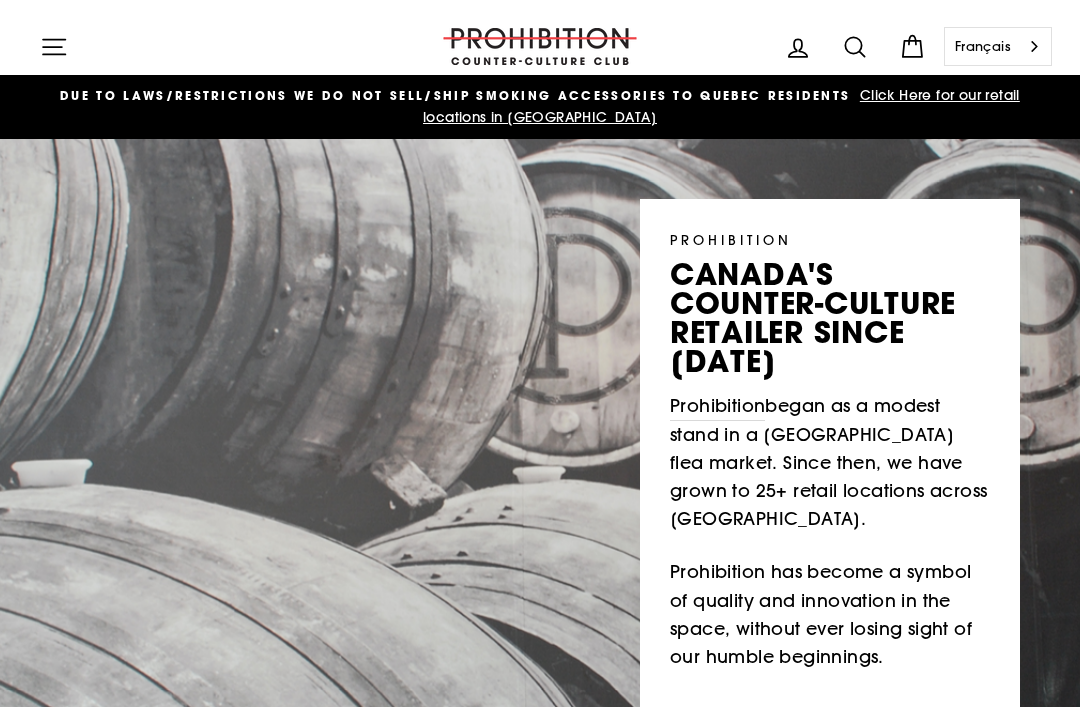 scroll, scrollTop: 0, scrollLeft: 0, axis: both 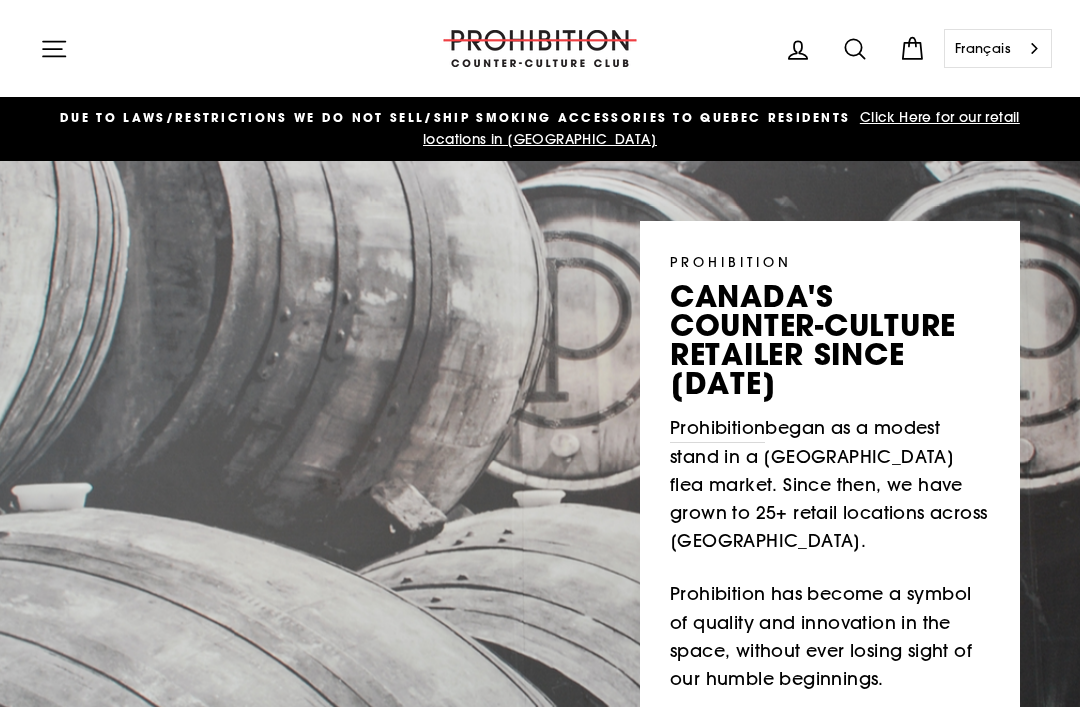 click 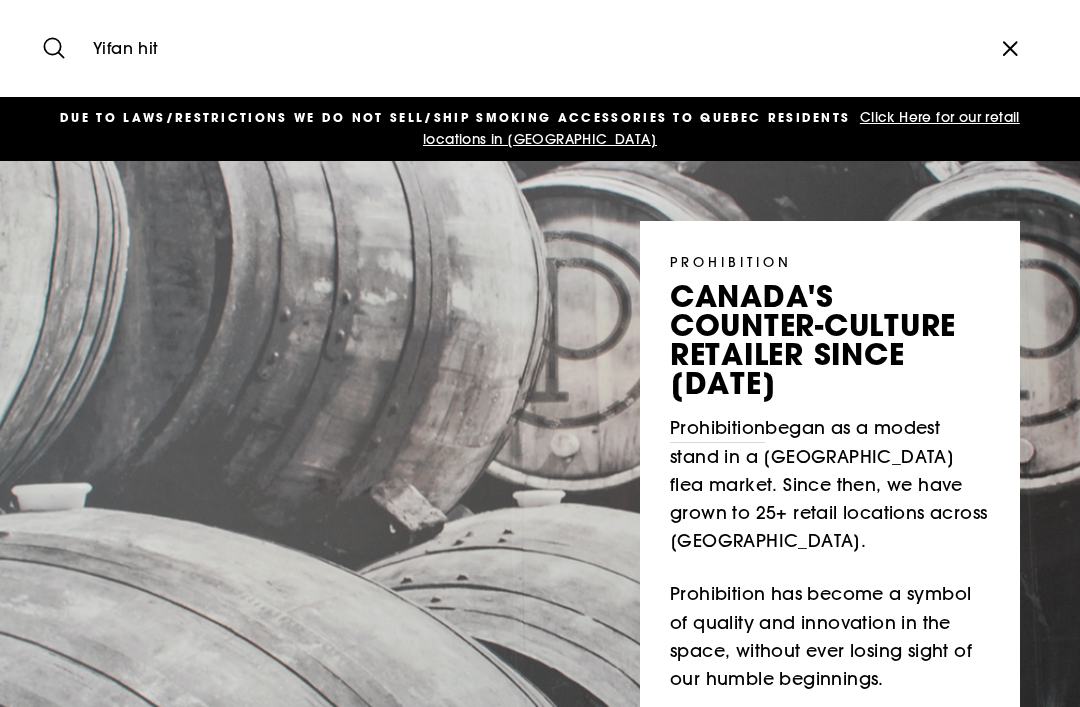 type on "Yifan hit" 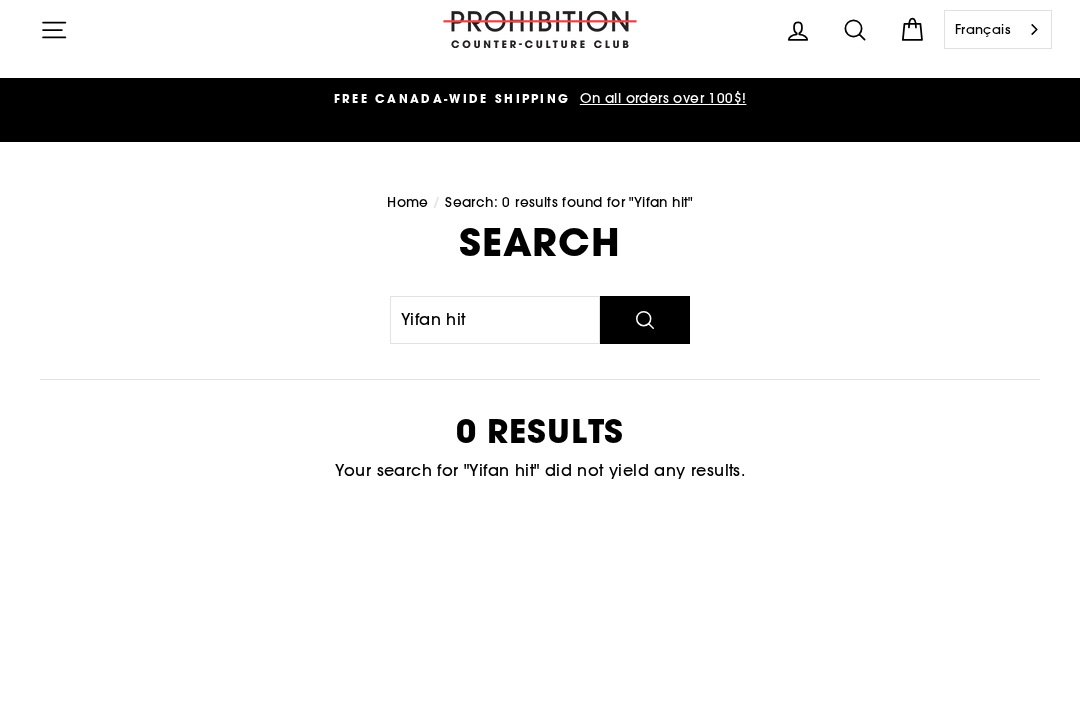 scroll, scrollTop: 0, scrollLeft: 0, axis: both 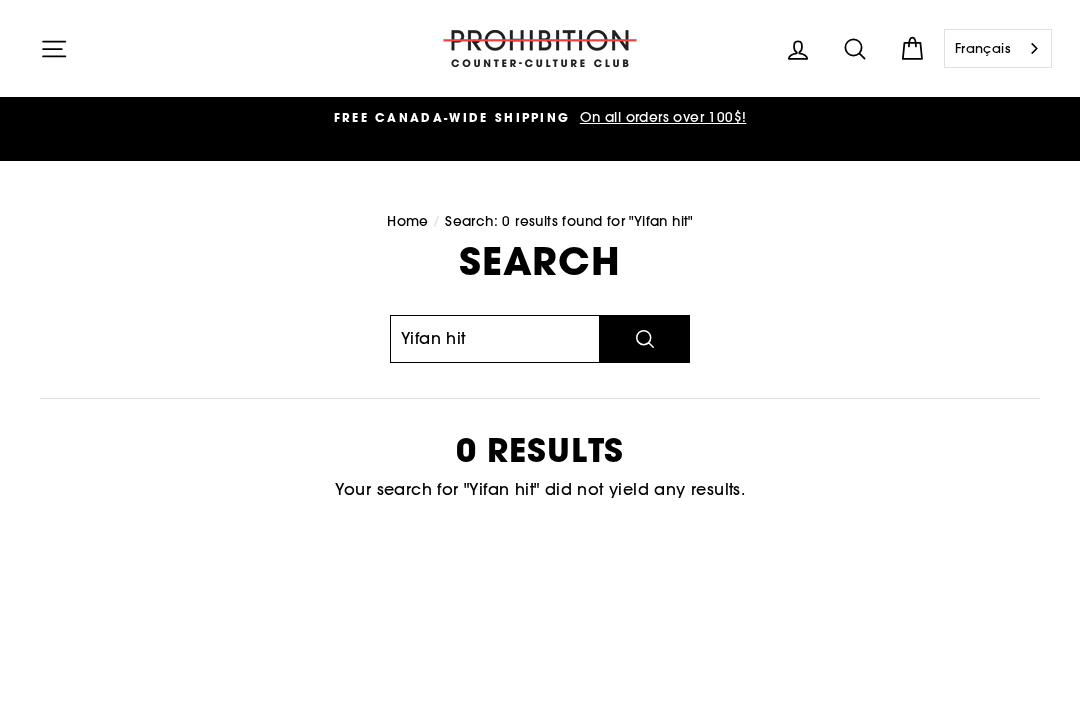 click on "Yifan hit" at bounding box center (495, 339) 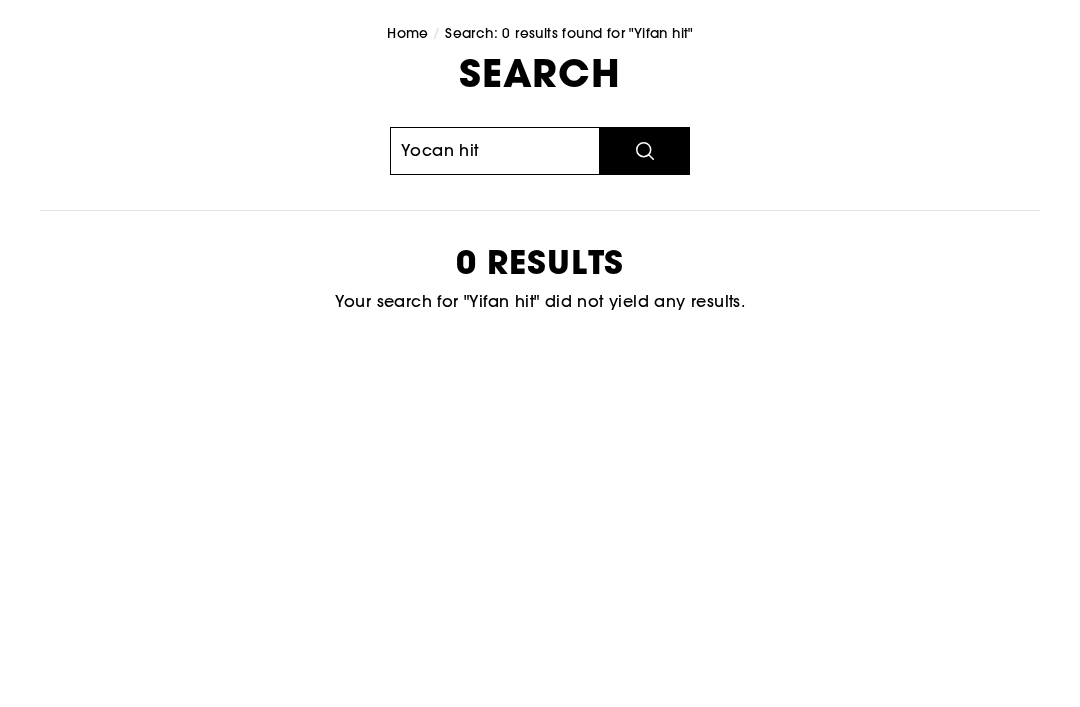 click on "Search" at bounding box center (645, 339) 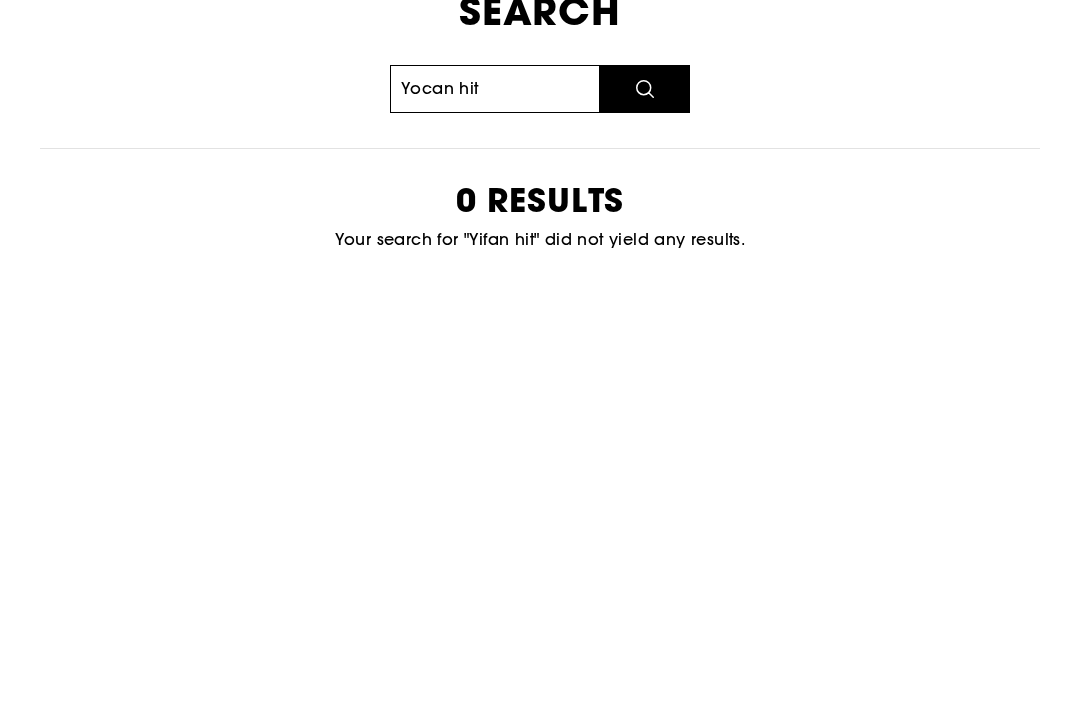 click on "Yocan hit" at bounding box center (495, 319) 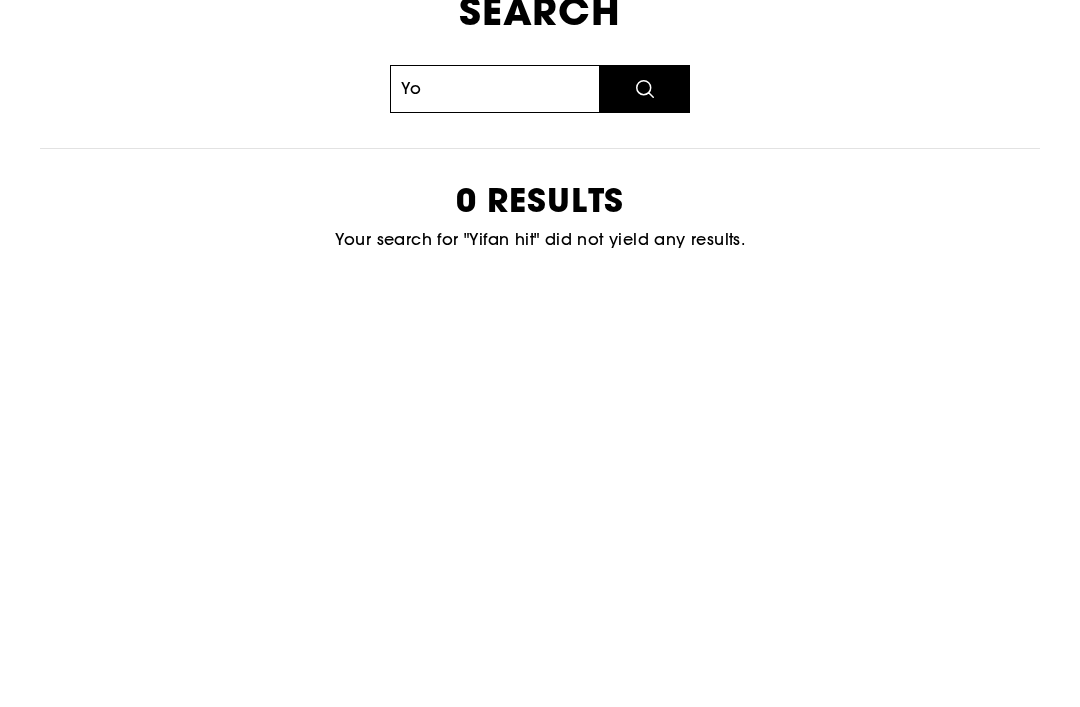 type on "Y" 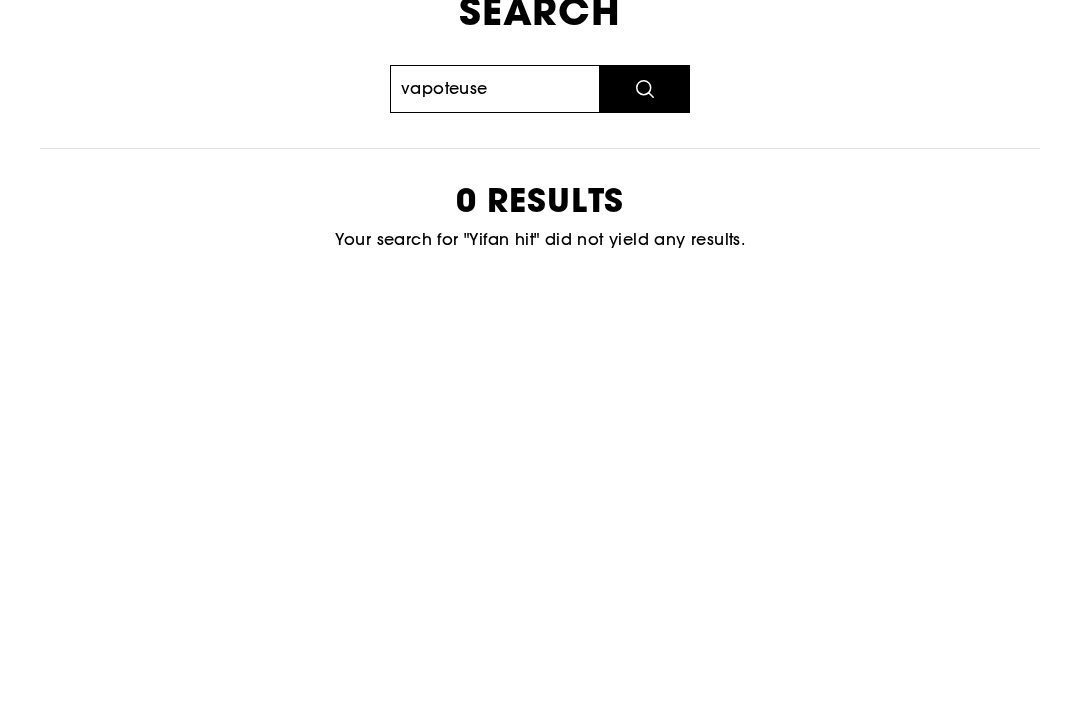 type on "vapoteuse" 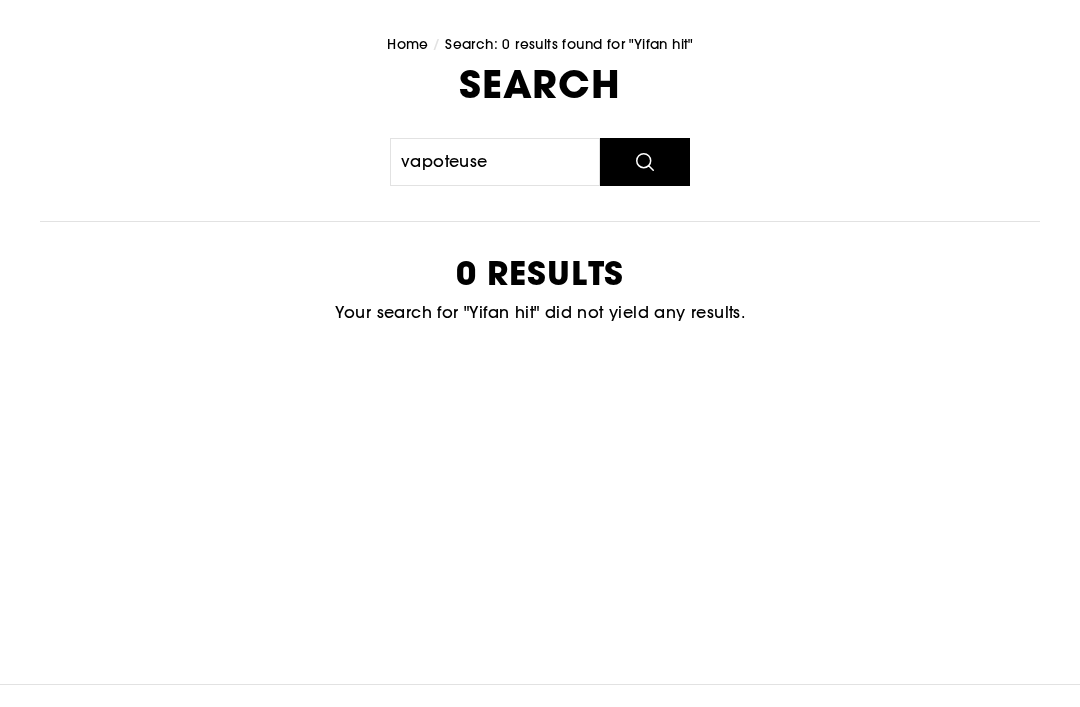 scroll, scrollTop: 0, scrollLeft: 0, axis: both 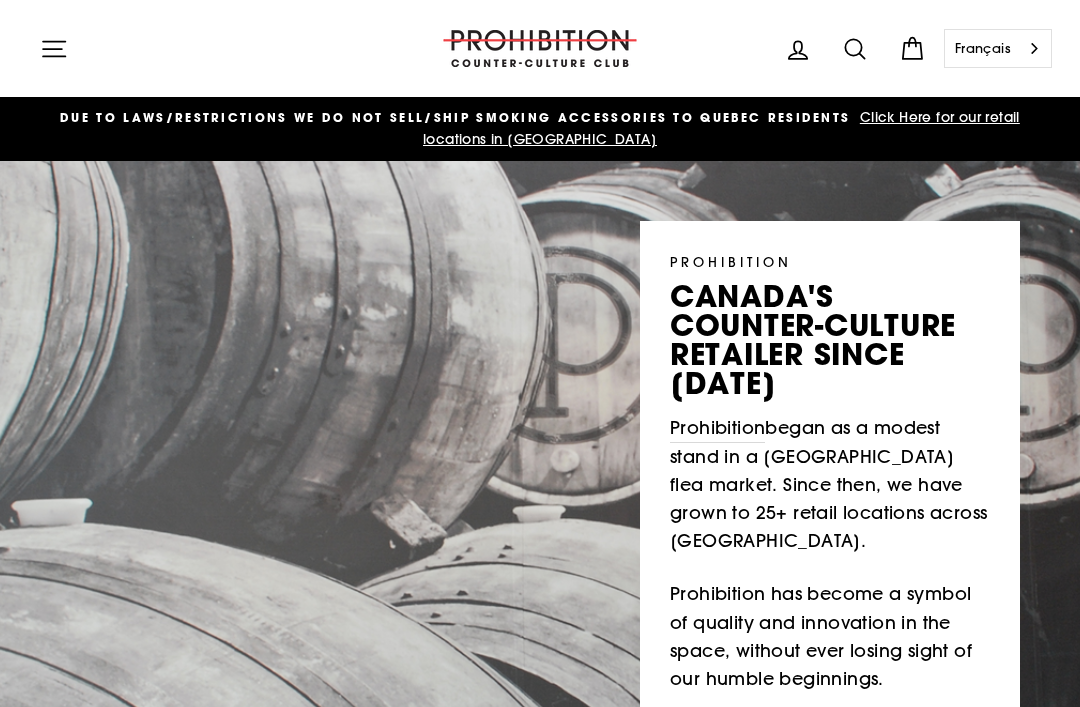 click on "Click Here for our retail locations in [GEOGRAPHIC_DATA]" at bounding box center (721, 128) 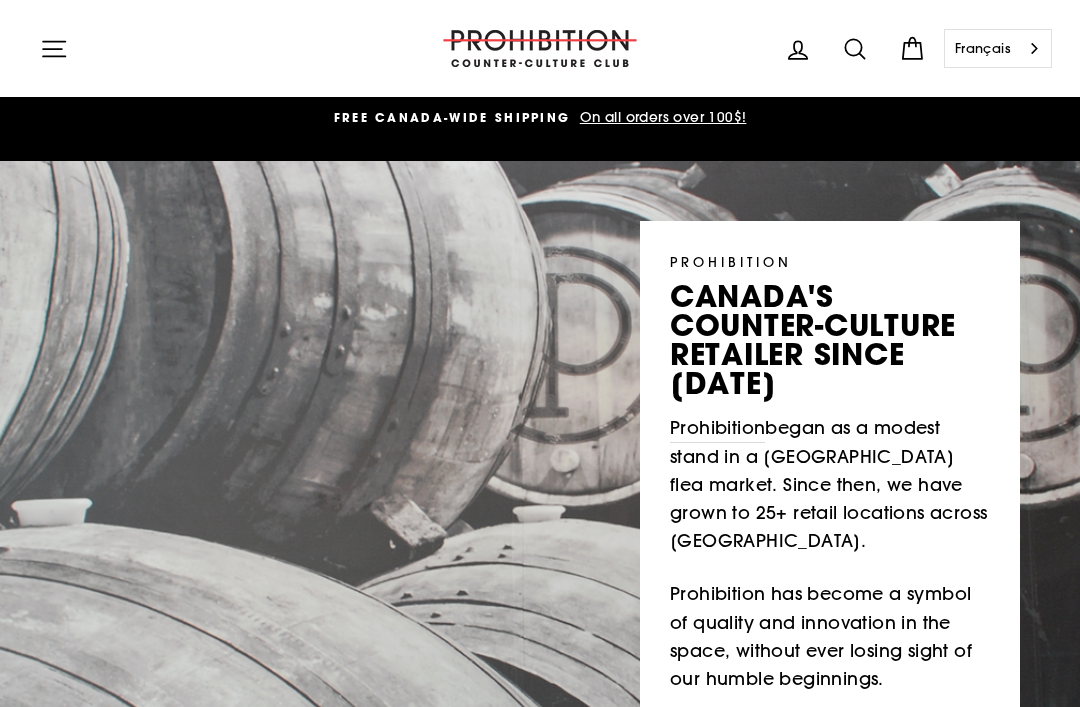 scroll, scrollTop: 0, scrollLeft: 0, axis: both 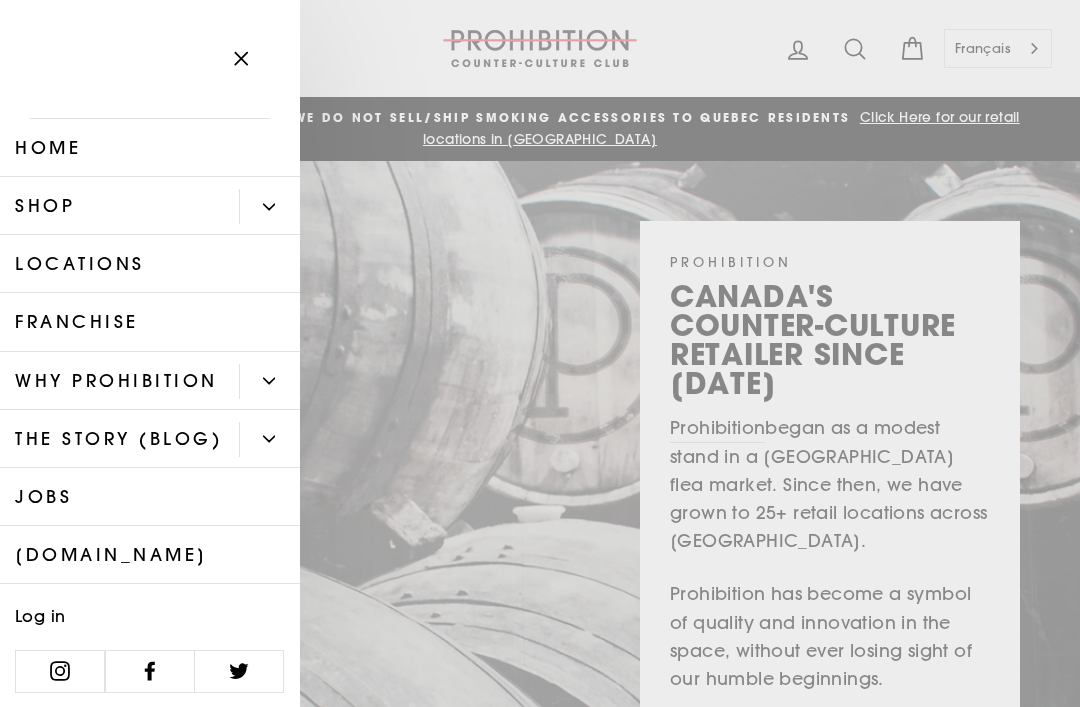 click 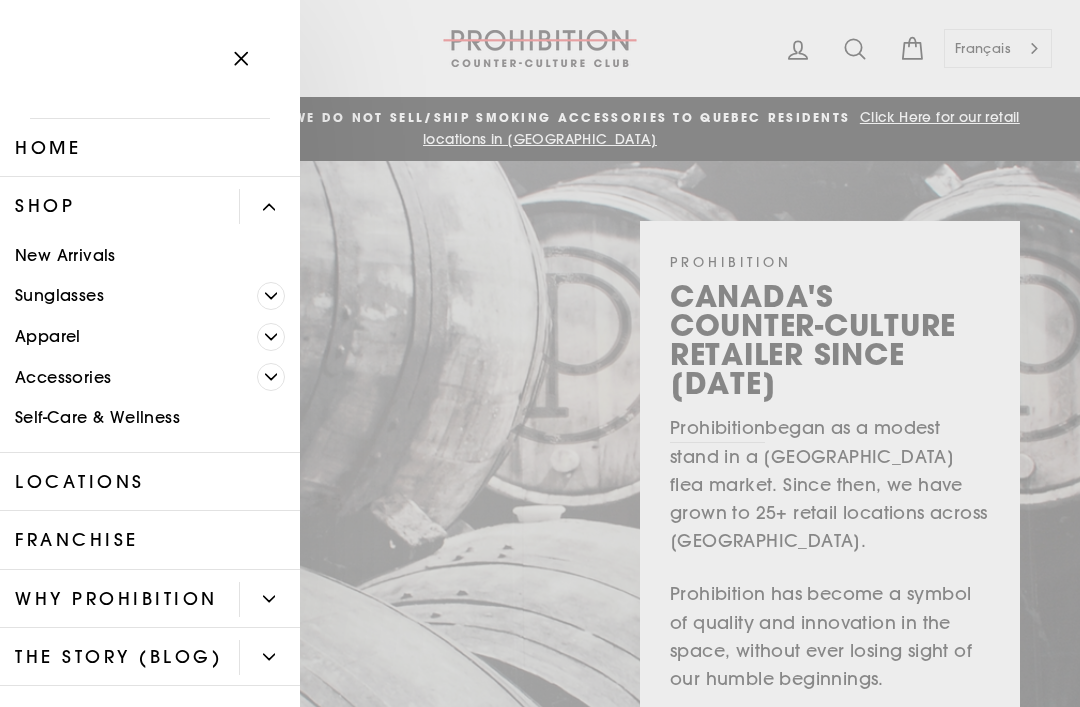 click 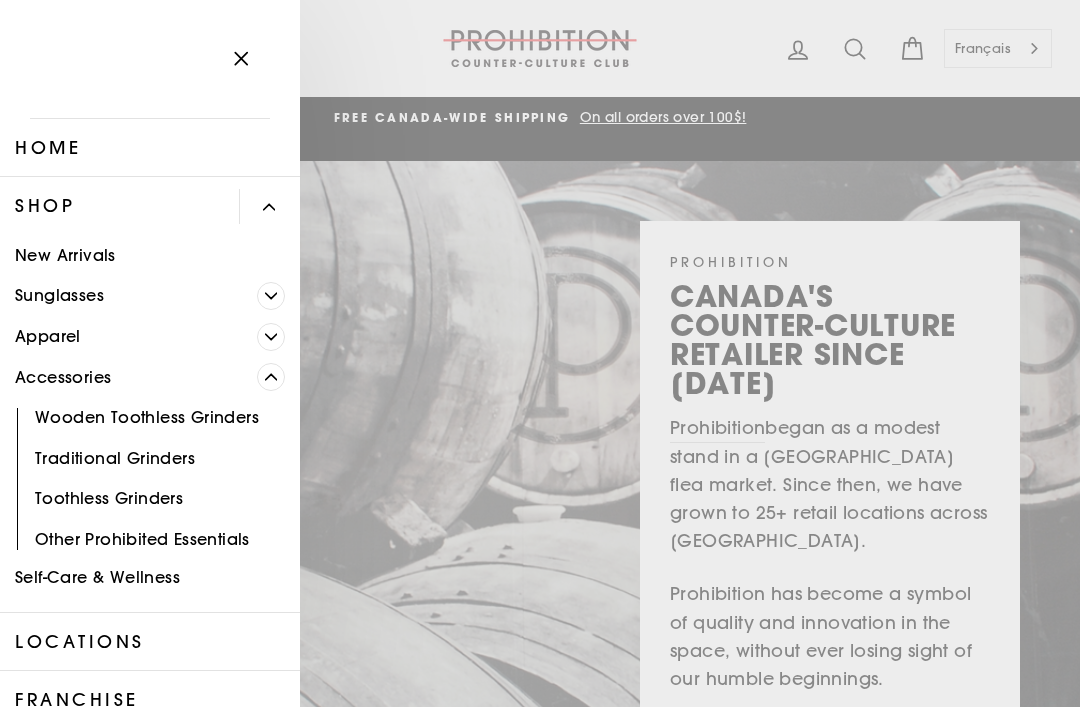 click at bounding box center (271, 337) 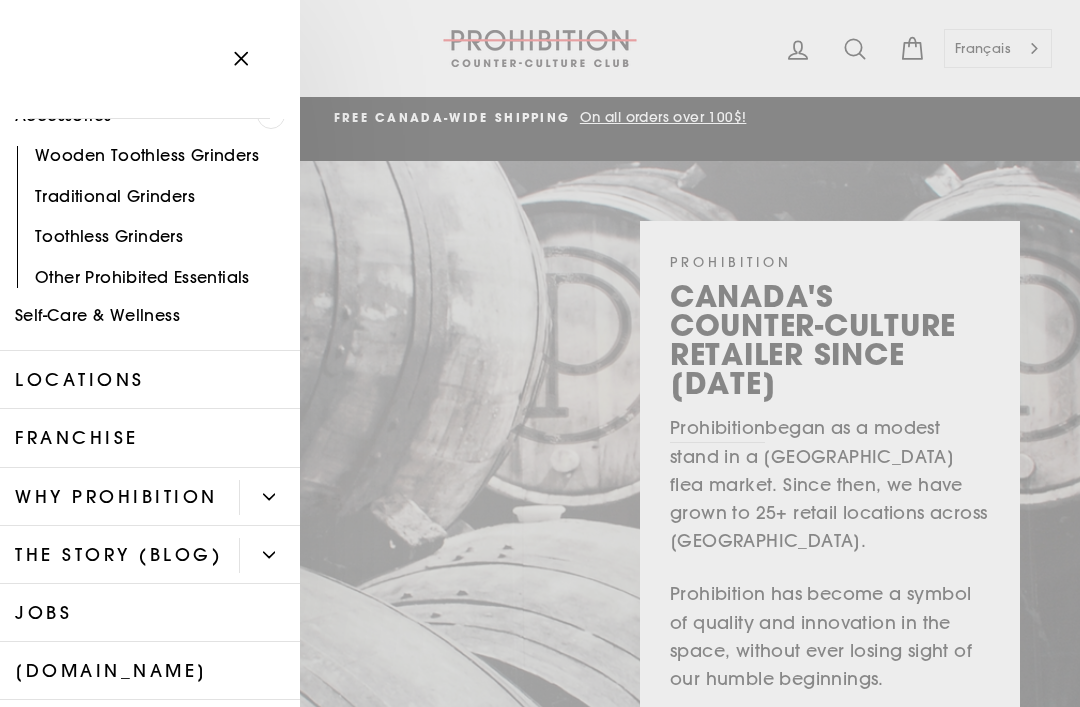 scroll, scrollTop: 506, scrollLeft: 0, axis: vertical 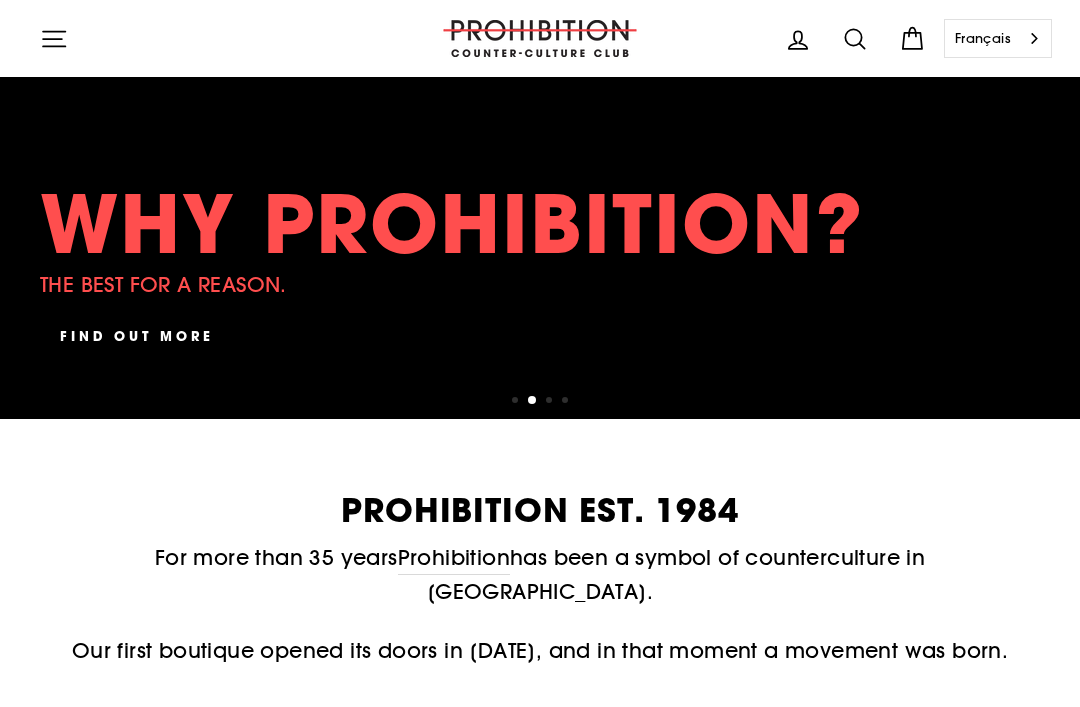 click on "Français" at bounding box center (998, 38) 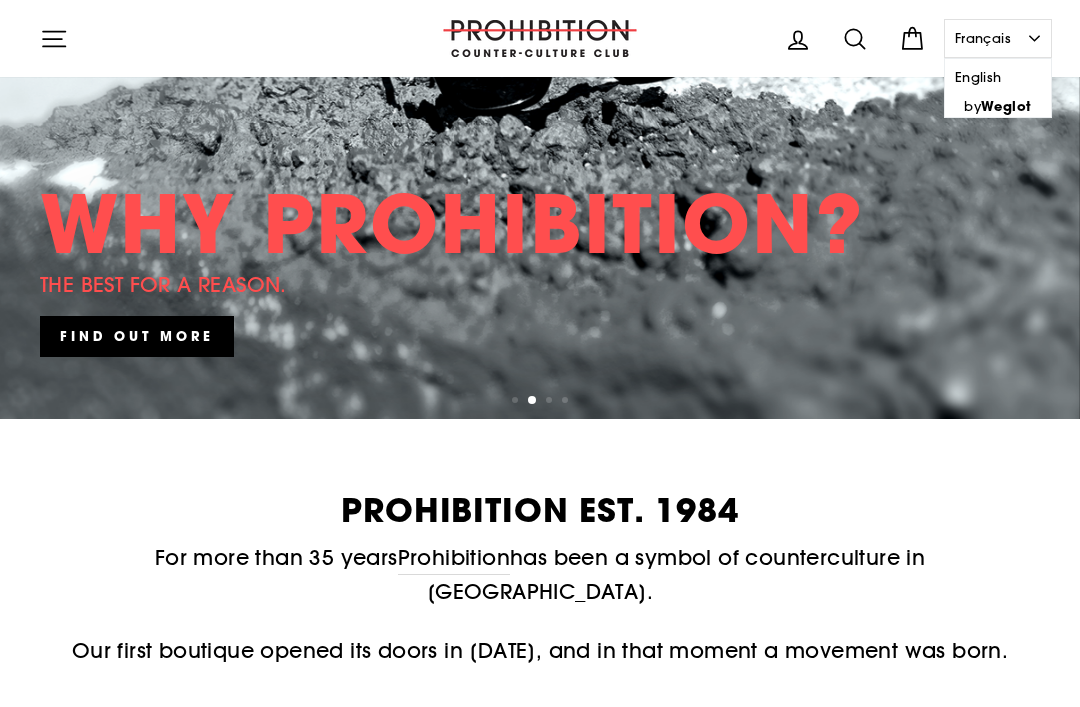 click on "Français" at bounding box center (998, 38) 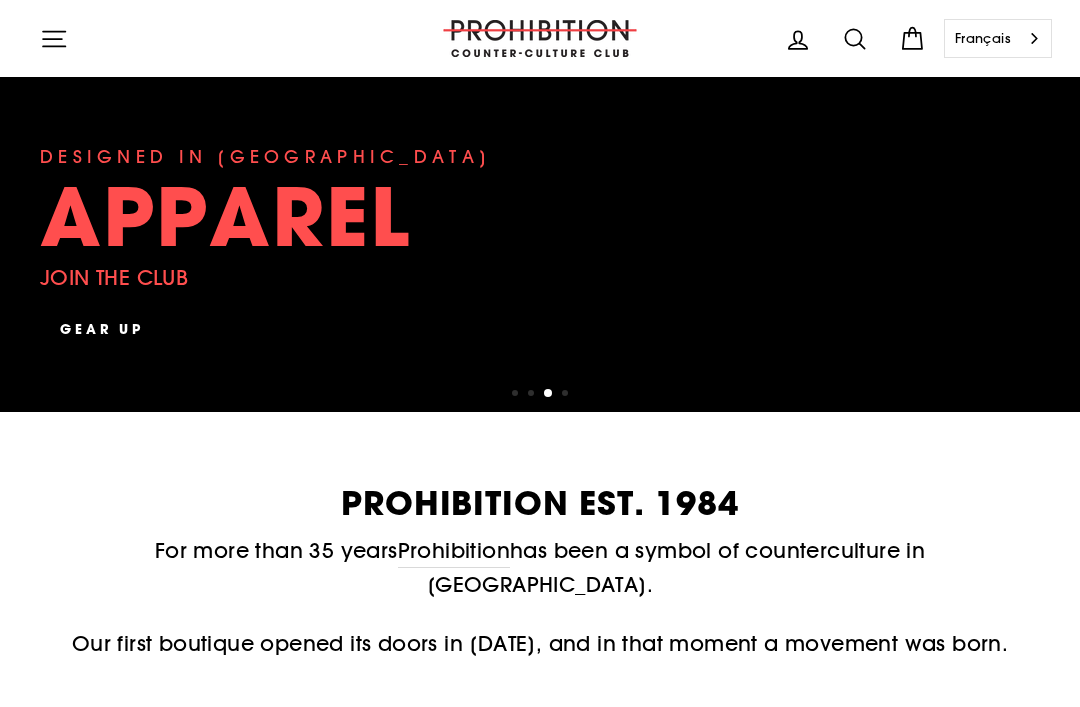 scroll, scrollTop: 498, scrollLeft: 0, axis: vertical 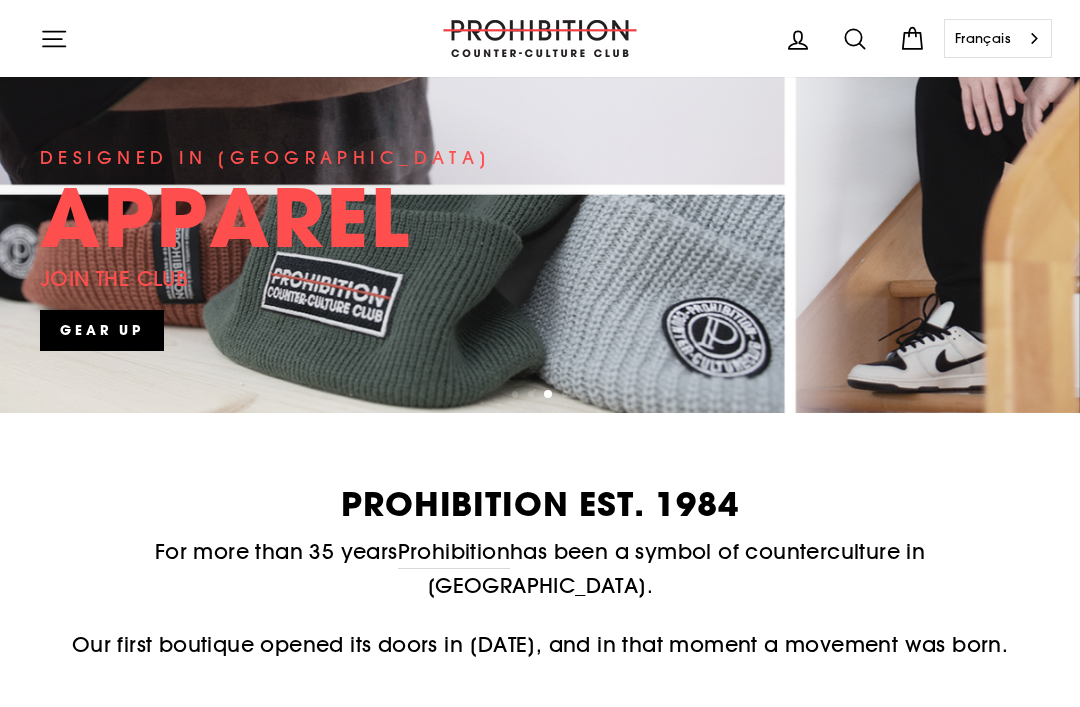 click on "Search" at bounding box center [855, 38] 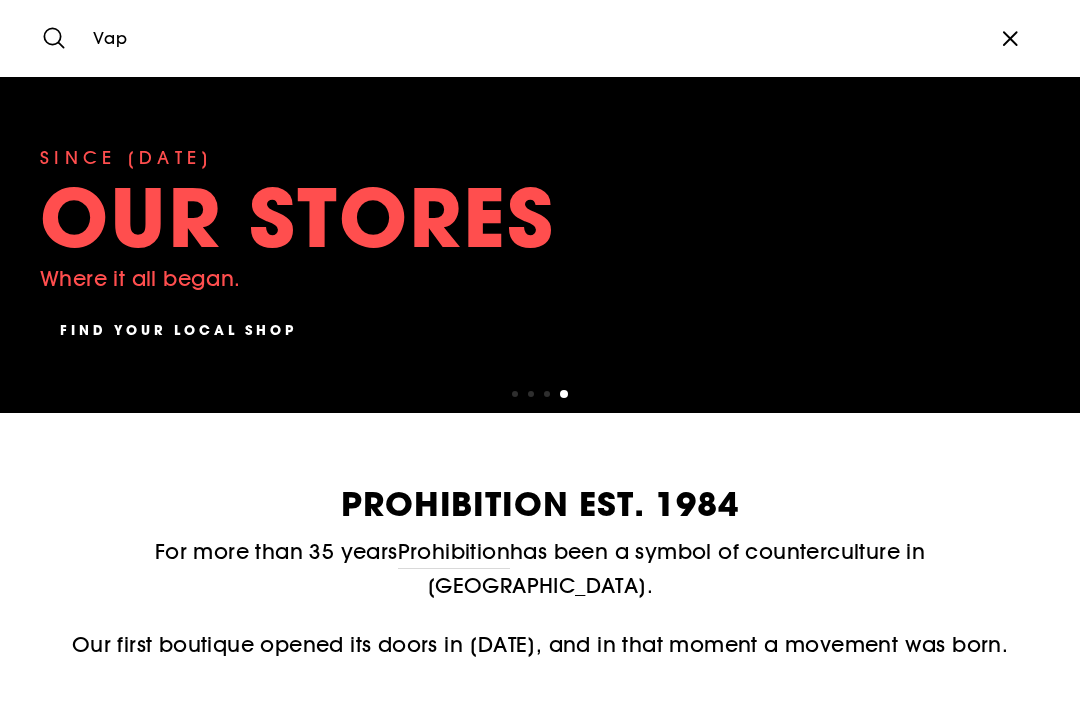 type on "Vapo" 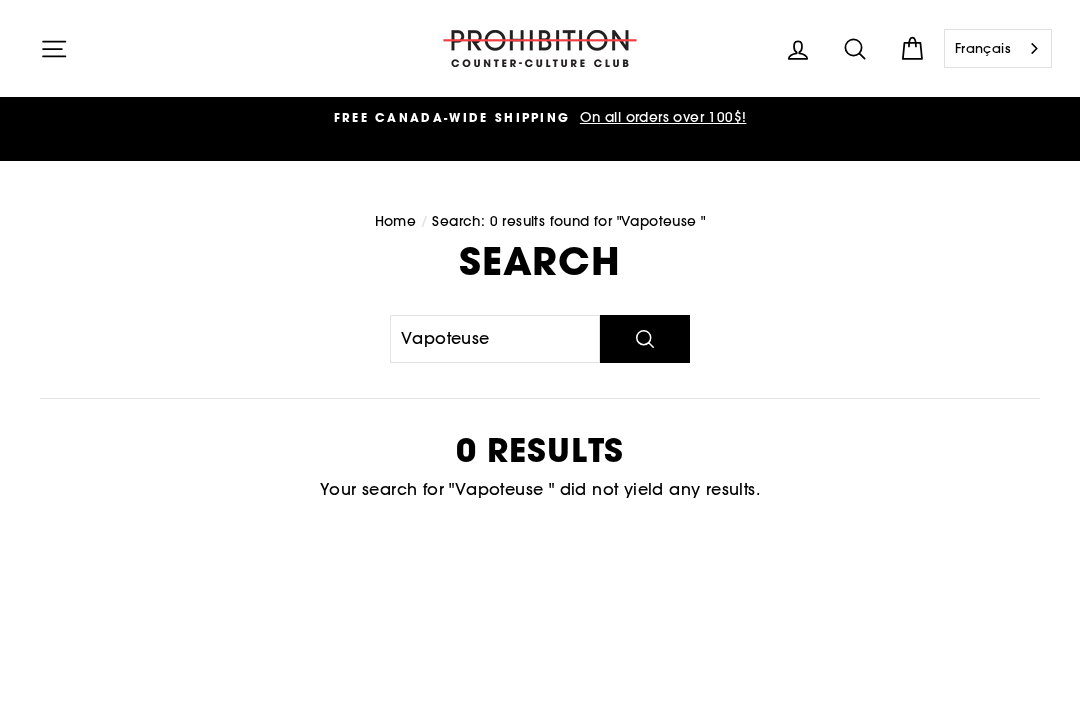 scroll, scrollTop: 0, scrollLeft: 0, axis: both 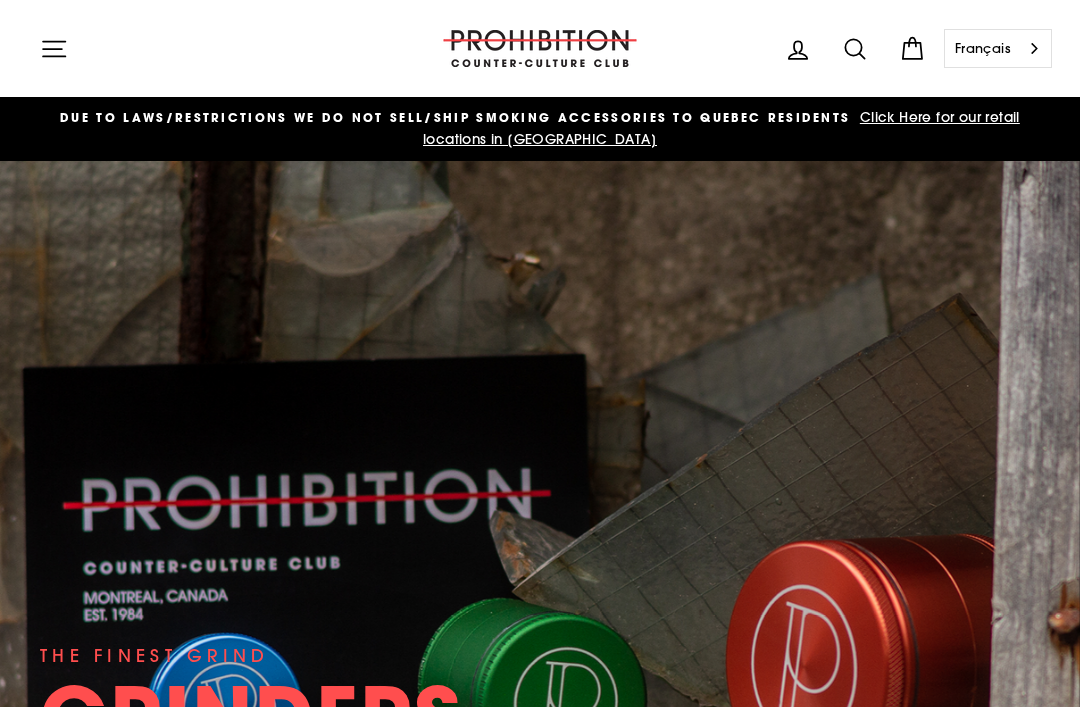 click on "Français" at bounding box center (998, 48) 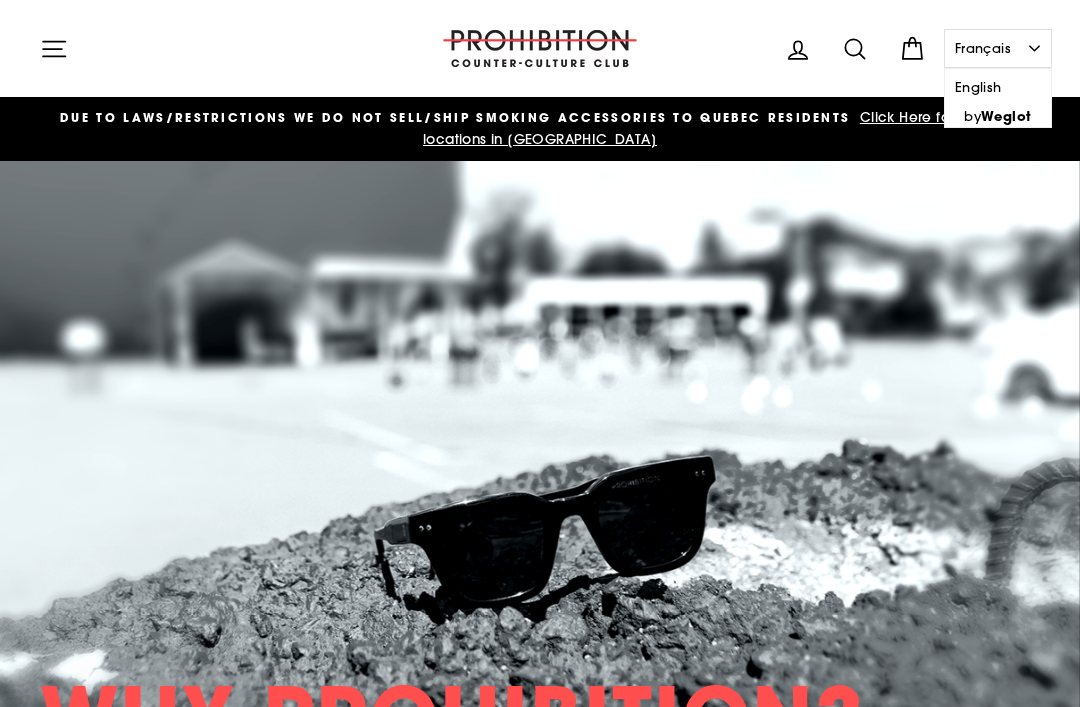 click on "Click Here for our retail locations in [GEOGRAPHIC_DATA]" at bounding box center (721, 128) 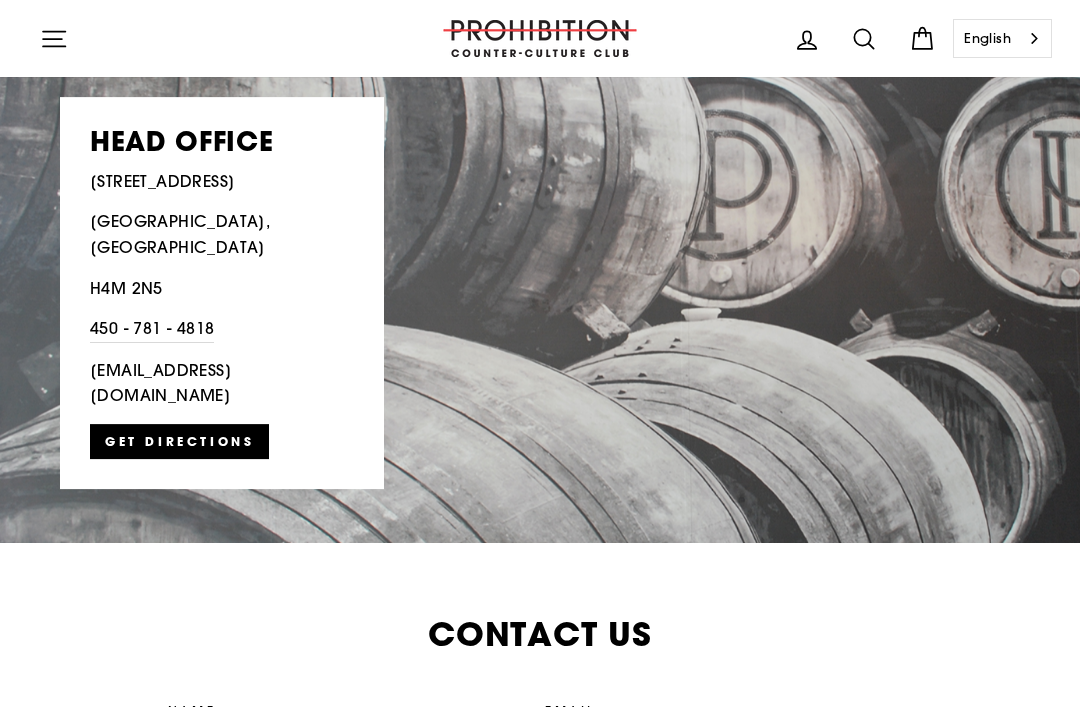 scroll, scrollTop: 4421, scrollLeft: 0, axis: vertical 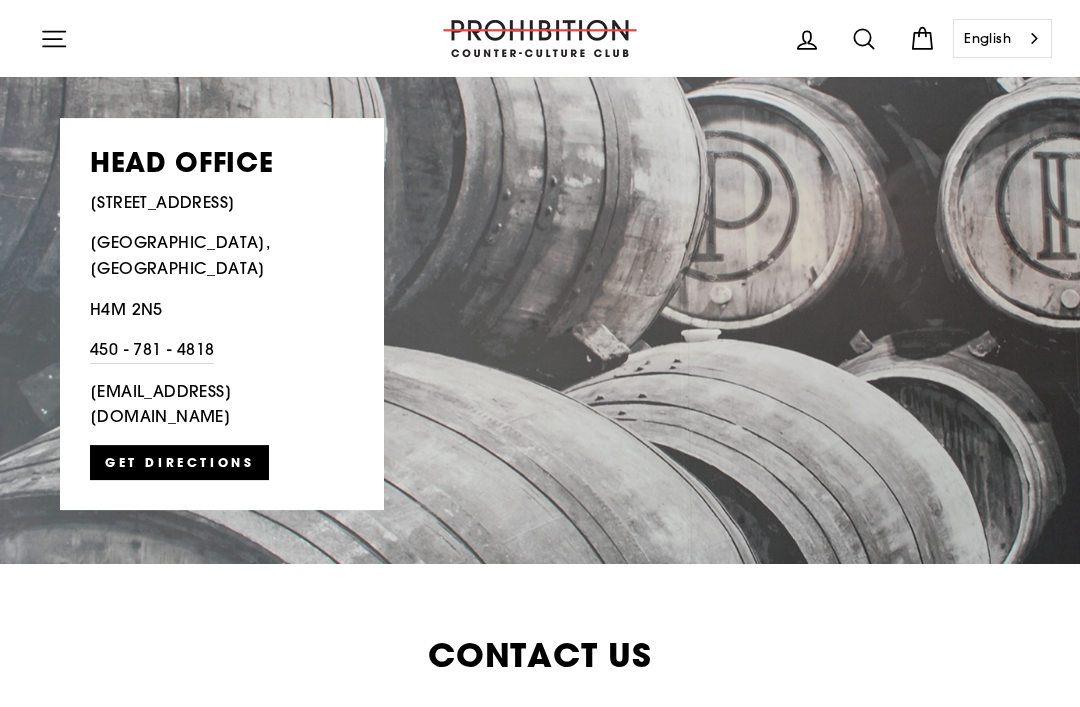 click 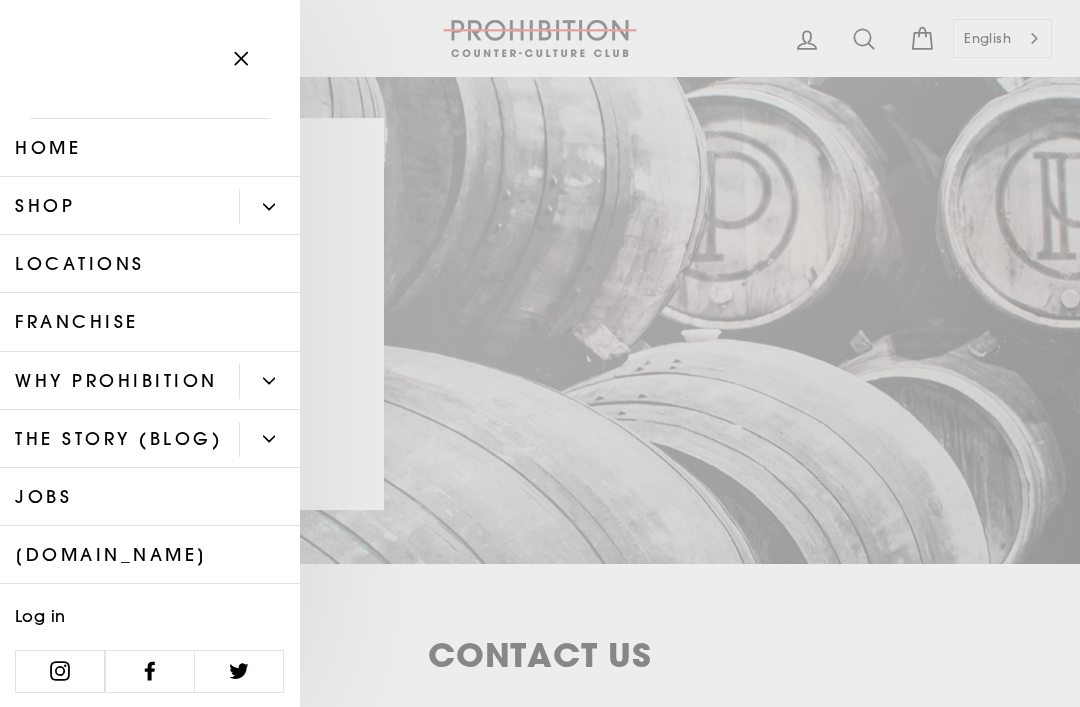 click on "Shop" at bounding box center [119, 206] 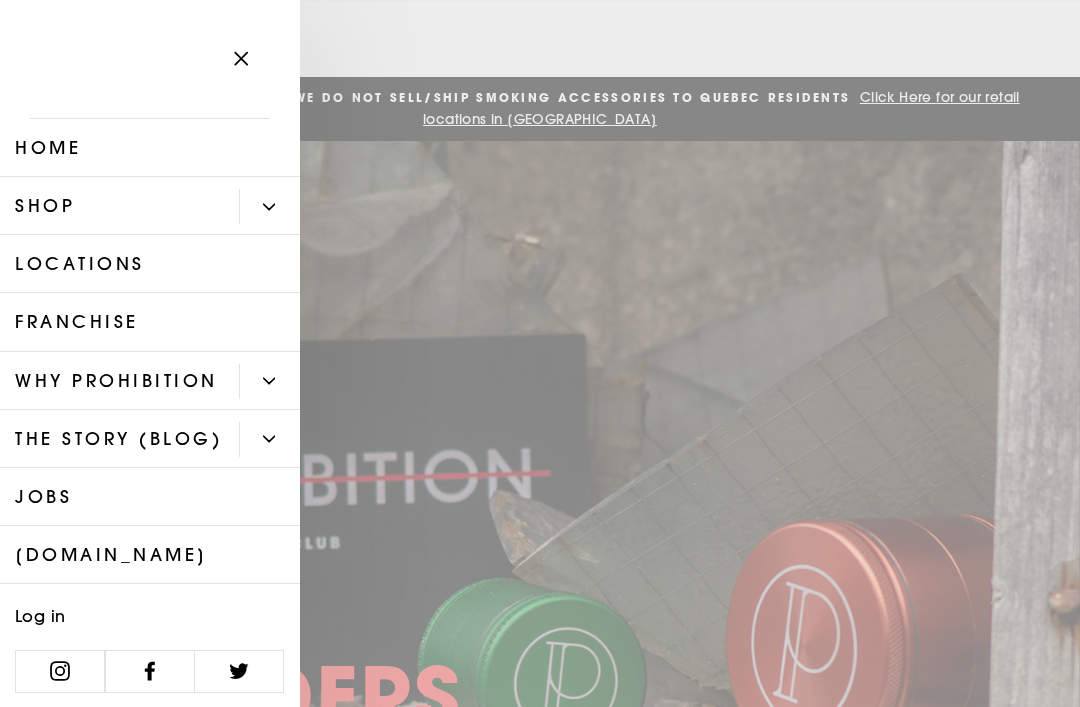 scroll, scrollTop: 4421, scrollLeft: 0, axis: vertical 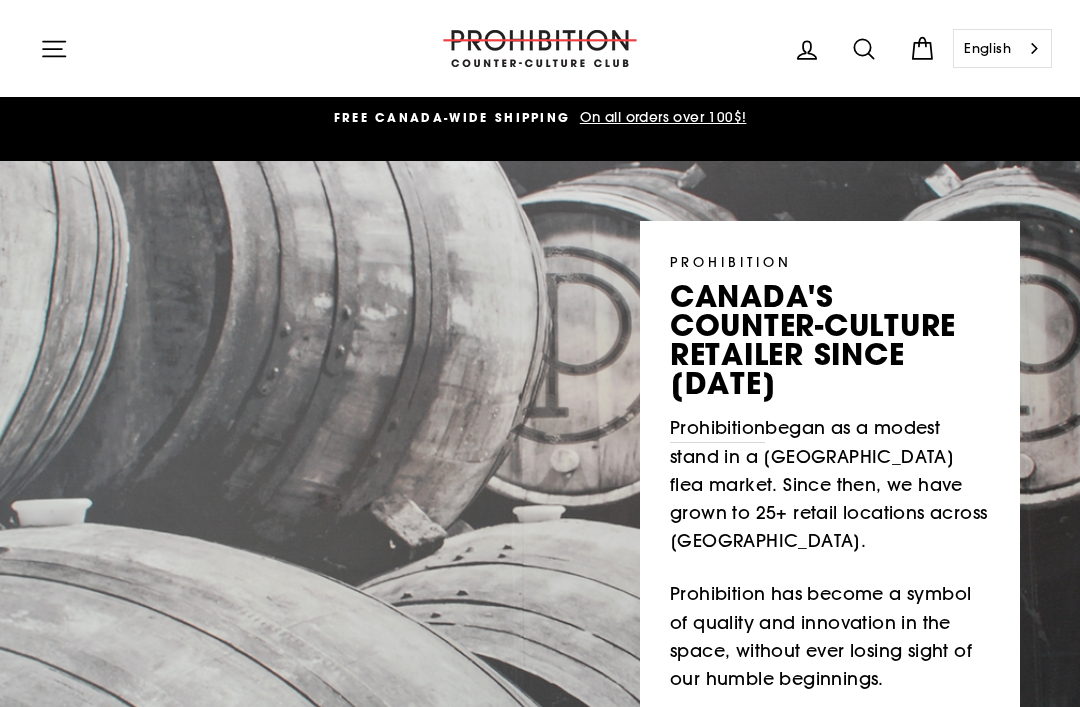 click on "English" at bounding box center [1002, 48] 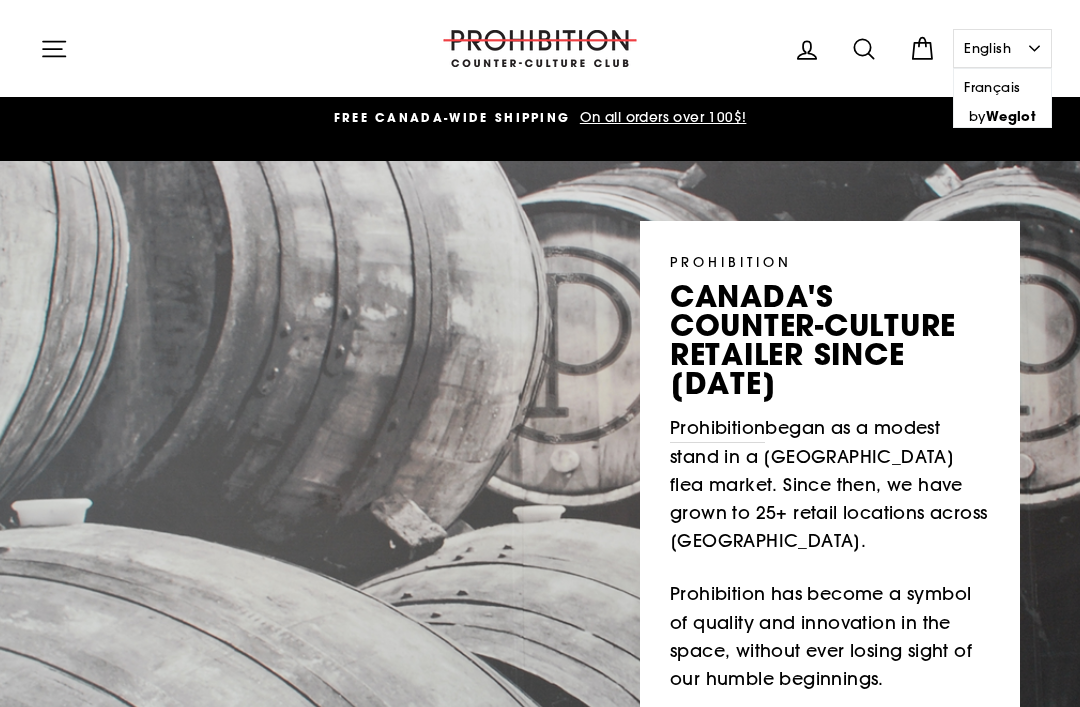 click on "Français" at bounding box center (994, 87) 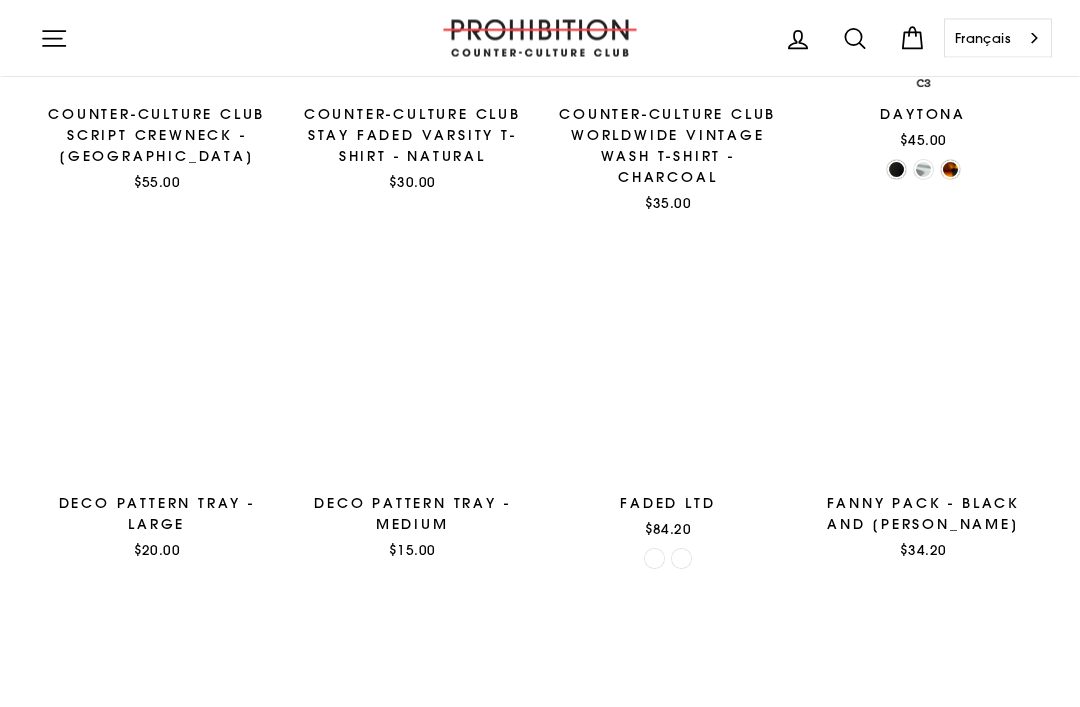 scroll, scrollTop: 1557, scrollLeft: 0, axis: vertical 